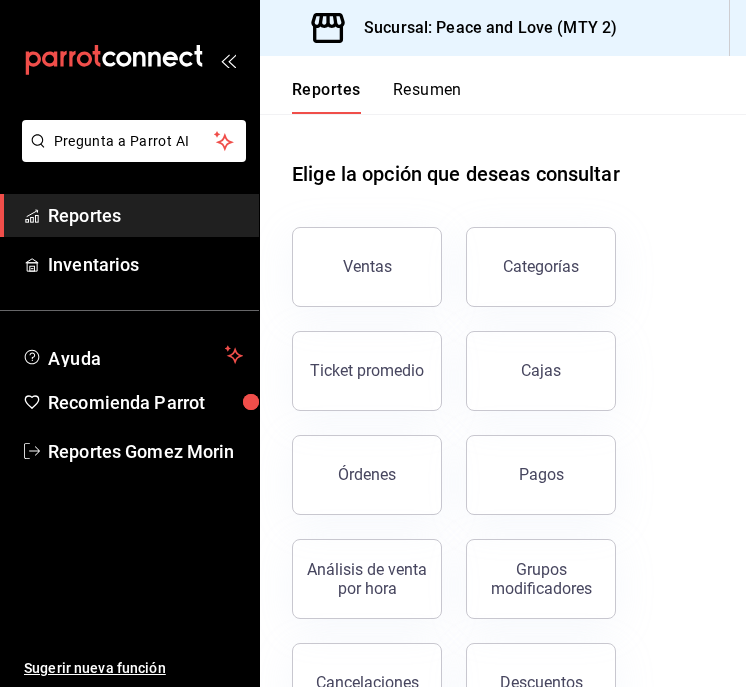 scroll, scrollTop: 0, scrollLeft: 0, axis: both 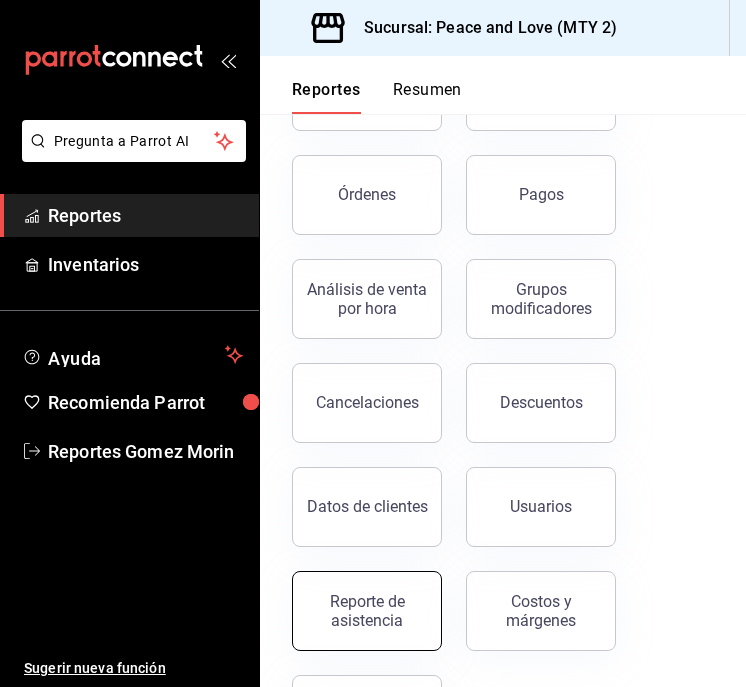 click on "Reporte de asistencia" at bounding box center [367, 611] 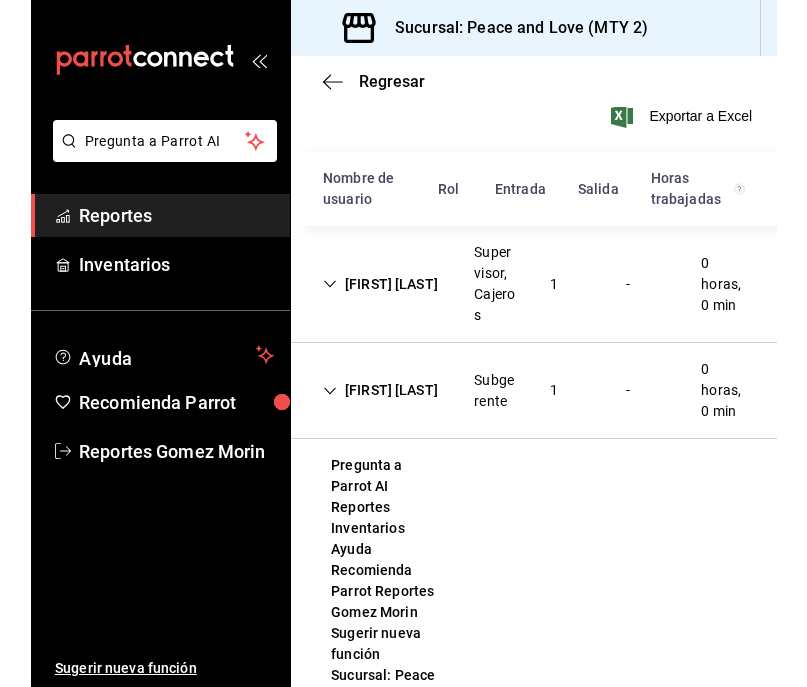 scroll, scrollTop: 254, scrollLeft: 0, axis: vertical 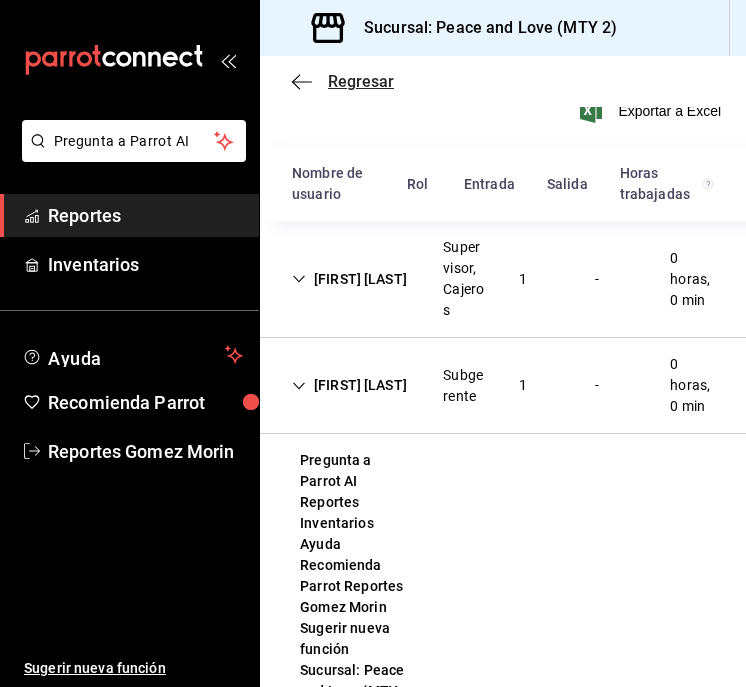 click on "Regresar" at bounding box center (361, 81) 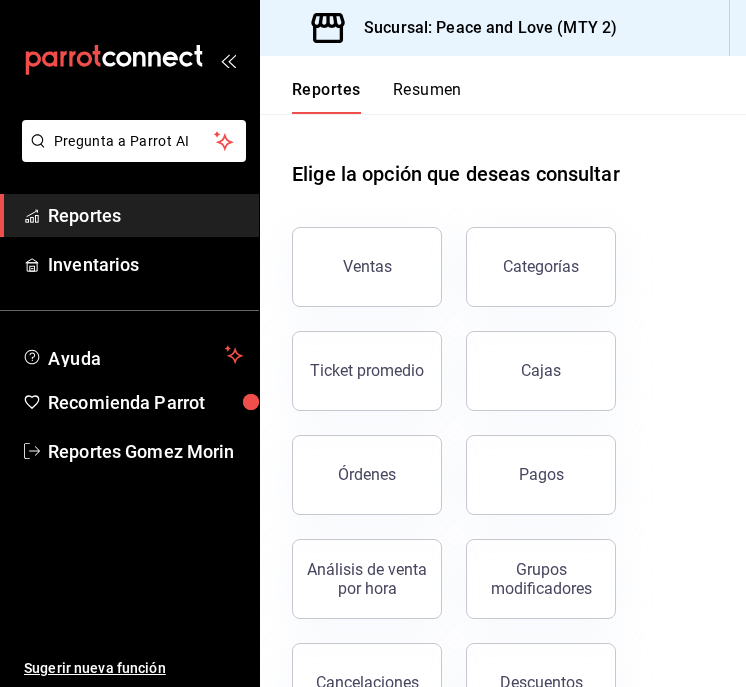 click on "Pagos" at bounding box center [541, 474] 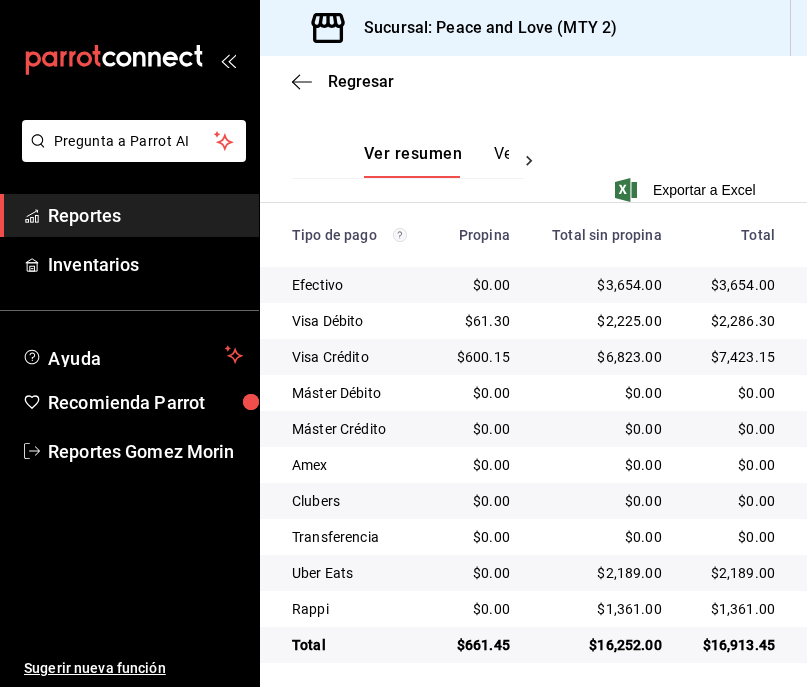 scroll, scrollTop: 478, scrollLeft: 0, axis: vertical 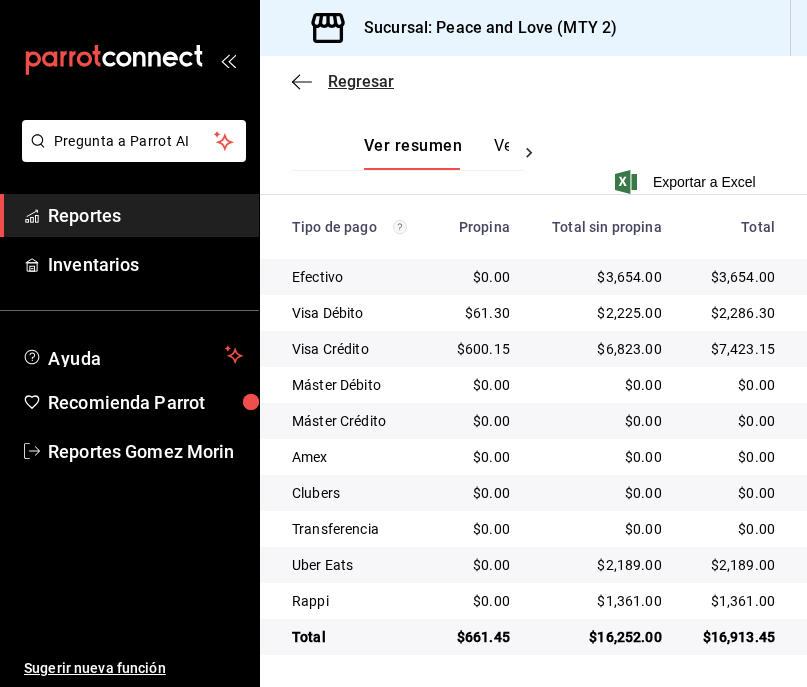 click on "Regresar" at bounding box center (343, 81) 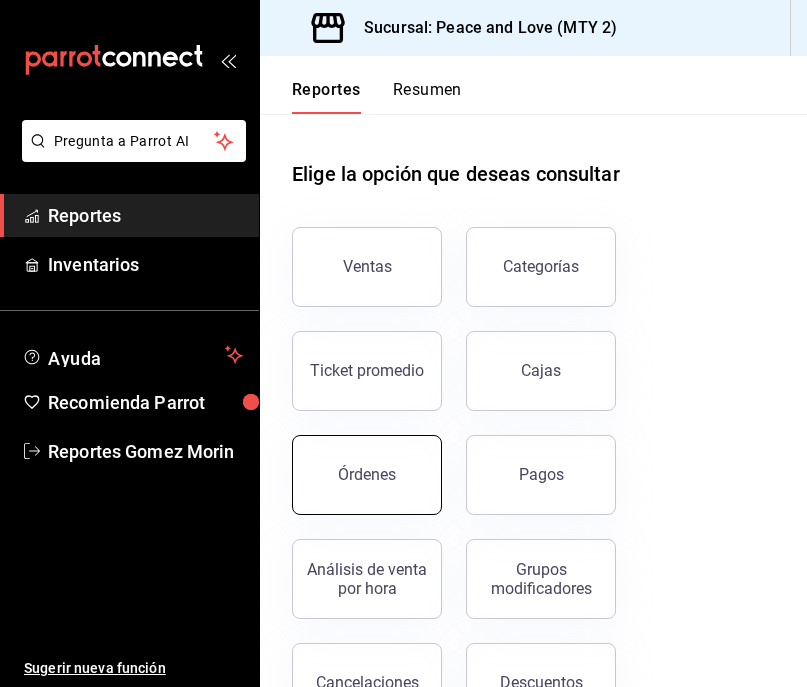 click on "Órdenes" at bounding box center [367, 474] 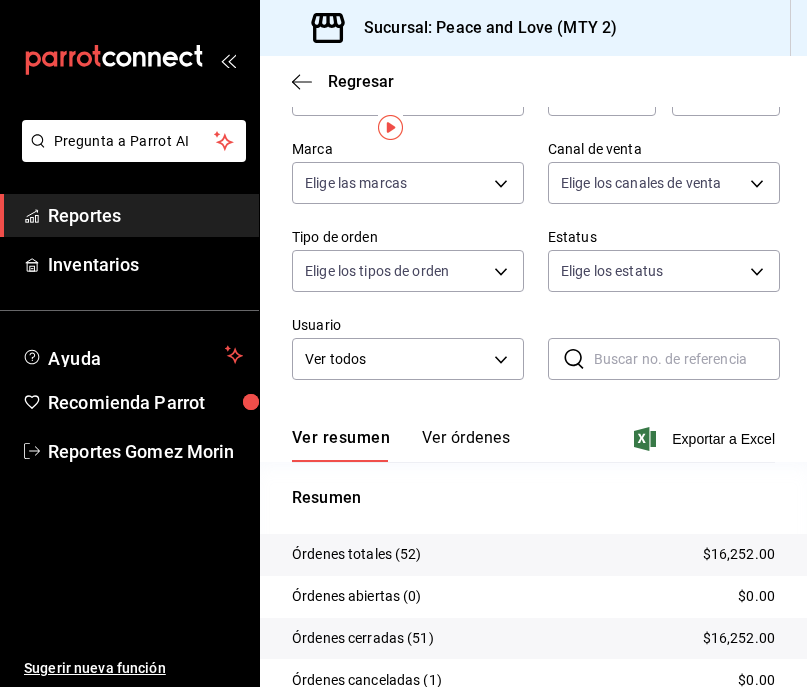 scroll, scrollTop: 0, scrollLeft: 0, axis: both 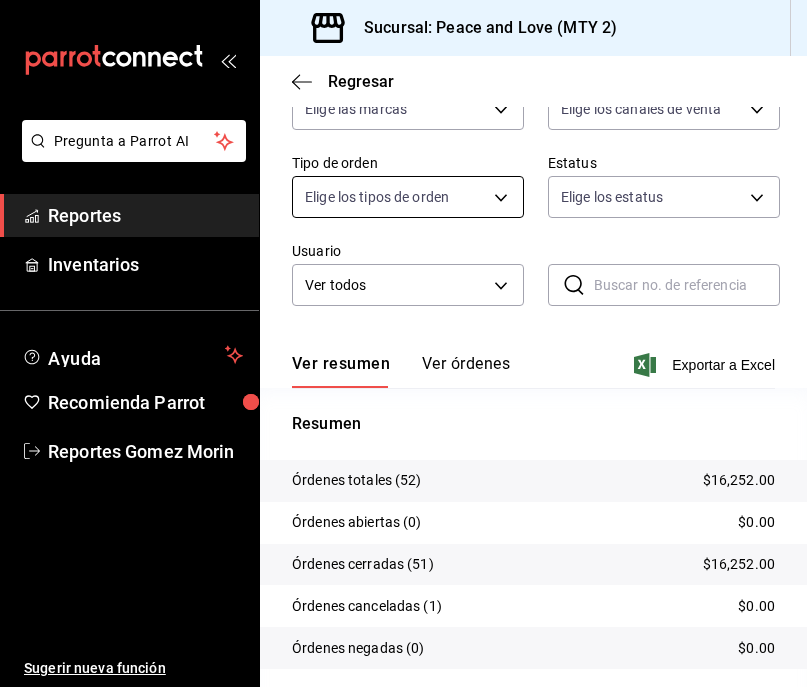 click on "Pregunta a Parrot AI Reportes   Inventarios   Ayuda Recomienda Parrot   Reportes Gomez Morin   Sugerir nueva función   Sucursal: Peace and Love (MTY 2) Regresar Órdenes Fecha 2025-08-03 3 / 8 / 2025 - 2025-08-03 3 / 8 / 2025 Hora inicio 00:00 Hora inicio Hora fin 23:59 Hora fin Marca Elige las marcas Canal de venta Elige los canales de venta Tipo de orden Elige los tipos de orden Estatus Elige los estatus Usuario Ver todos ALL ​ ​ Ver resumen Ver órdenes Exportar a Excel Resumen Órdenes totales (52) $16,252.00 Órdenes abiertas (0) $0.00 Órdenes cerradas (51) $16,252.00 Órdenes canceladas (1) $0.00 Órdenes negadas (0) $0.00 ¿Quieres ver el consumo promedio por orden y comensal? Ve al reporte de Ticket promedio Pregunta a Parrot AI Reportes   Inventarios   Ayuda Recomienda Parrot   Reportes Gomez Morin   Sugerir nueva función   GANA 1 MES GRATIS EN TU SUSCRIPCIÓN AQUÍ Ver video tutorial Ir a video Visitar centro de ayuda [PHONE] soporte@example.com Visitar centro de ayuda" at bounding box center (403, 343) 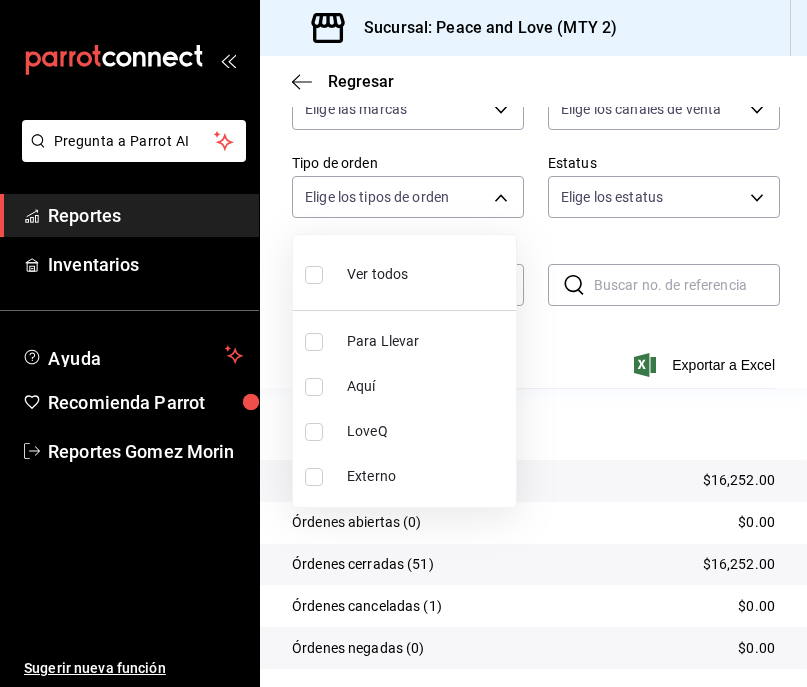 click at bounding box center [403, 343] 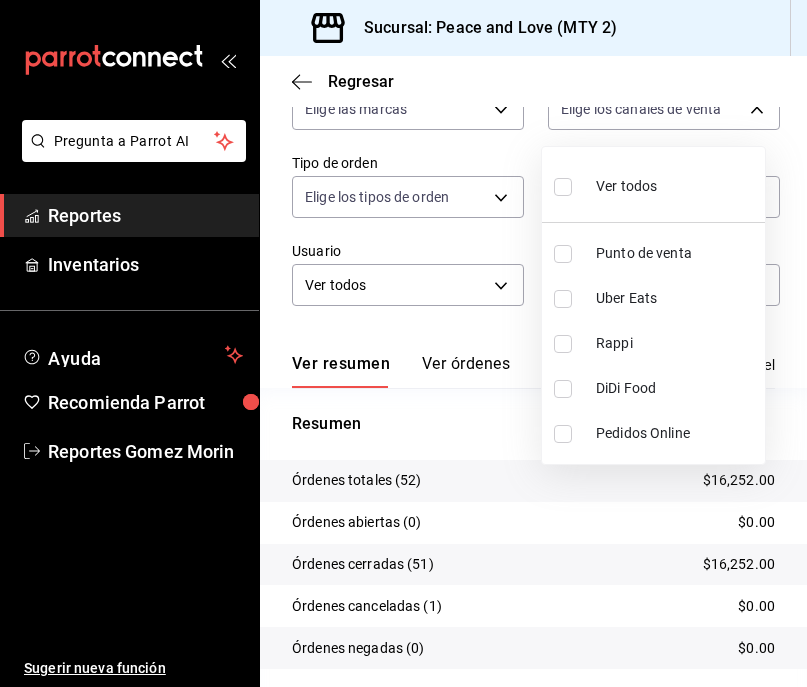 click on "Pregunta a Parrot AI Reportes   Inventarios   Ayuda Recomienda Parrot   Reportes Gomez Morin   Sugerir nueva función   Sucursal: Peace and Love (MTY 2) Regresar Órdenes Fecha 2025-08-03 3 / 8 / 2025 - 2025-08-03 3 / 8 / 2025 Hora inicio 00:00 Hora inicio Hora fin 23:59 Hora fin Marca Elige las marcas Canal de venta Elige los canales de venta Tipo de orden Elige los tipos de orden Estatus Elige los estatus Usuario Ver todos ALL ​ ​ Ver resumen Ver órdenes Exportar a Excel Resumen Órdenes totales (52) $16,252.00 Órdenes abiertas (0) $0.00 Órdenes cerradas (51) $16,252.00 Órdenes canceladas (1) $0.00 Órdenes negadas (0) $0.00 ¿Quieres ver el consumo promedio por orden y comensal? Ve al reporte de Ticket promedio Pregunta a Parrot AI Reportes   Inventarios   Ayuda Recomienda Parrot   Reportes Gomez Morin   Sugerir nueva función   GANA 1 MES GRATIS EN TU SUSCRIPCIÓN AQUÍ Ver video tutorial Ir a video Visitar centro de ayuda [PHONE] soporte@example.com Visitar centro de ayuda Ver todos" at bounding box center [403, 343] 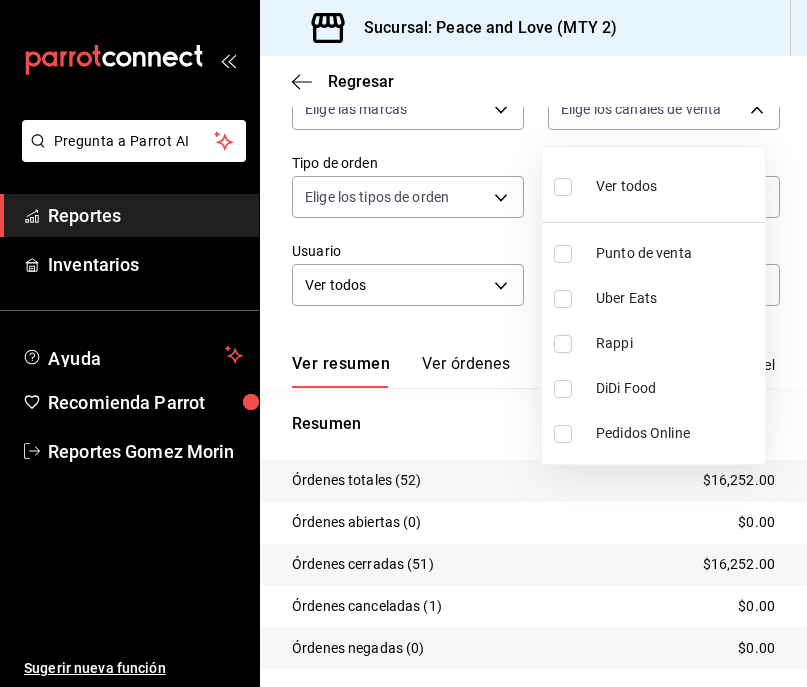 click at bounding box center [563, 299] 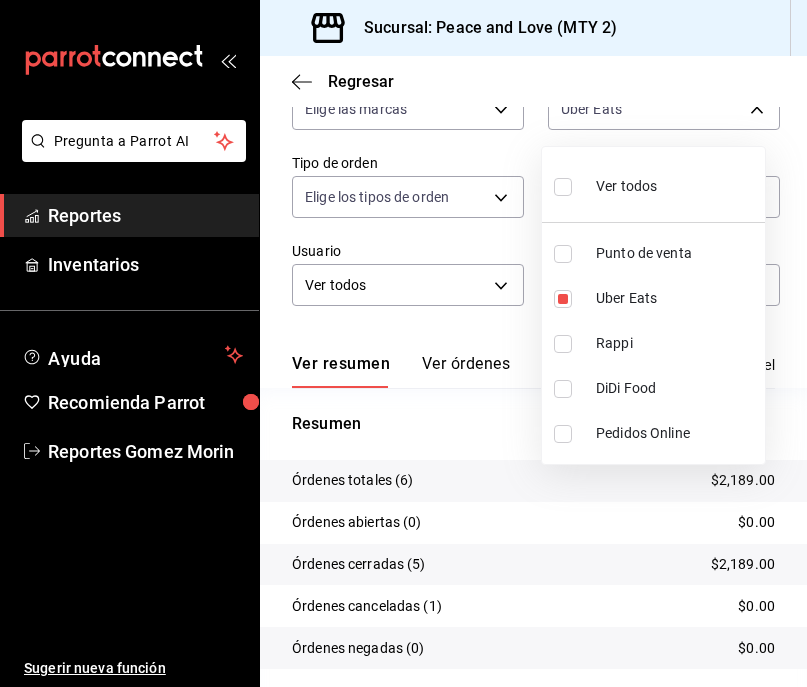 click at bounding box center (403, 343) 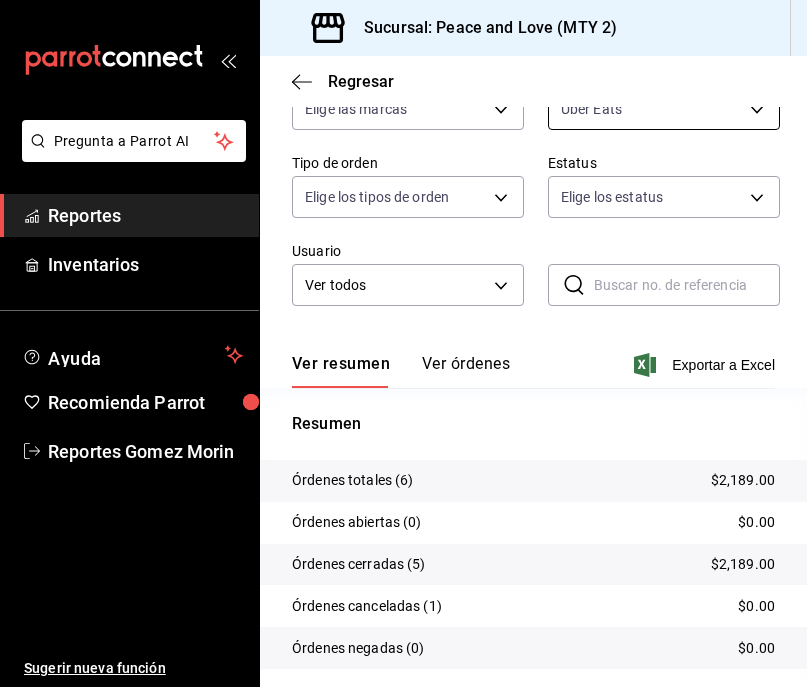 click on "Pregunta a Parrot AI Reportes   Inventarios   Ayuda Recomienda Parrot   Reportes Gomez Morin   Sugerir nueva función   Sucursal: Peace and Love (MTY 2) Regresar Órdenes Fecha 2025-08-03 3 / 8 / 2025 - 2025-08-03 3 / 8 / 2025 Hora inicio 00:00 Hora inicio Hora fin 23:59 Hora fin Marca Elige las marcas Canal de venta Uber Eats UBER_EATS Tipo de orden Elige los tipos de orden Estatus Elige los estatus Usuario Ver todos ALL ​ ​ Ver resumen Ver órdenes Exportar a Excel Resumen Órdenes totales (6) $2,189.00 Órdenes abiertas (0) $0.00 Órdenes cerradas (5) $2,189.00 Órdenes canceladas (1) $0.00 Órdenes negadas (0) $0.00 ¿Quieres ver el consumo promedio por orden y comensal? Ve al reporte de Ticket promedio Pregunta a Parrot AI Reportes   Inventarios   Ayuda Recomienda Parrot   Reportes Gomez Morin   Sugerir nueva función   GANA 1 MES GRATIS EN TU SUSCRIPCIÓN AQUÍ Ver video tutorial Ir a video Visitar centro de ayuda (555) 2046 6363 soporte@example.com Visitar centro de ayuda (555) 2046 6363" at bounding box center [403, 343] 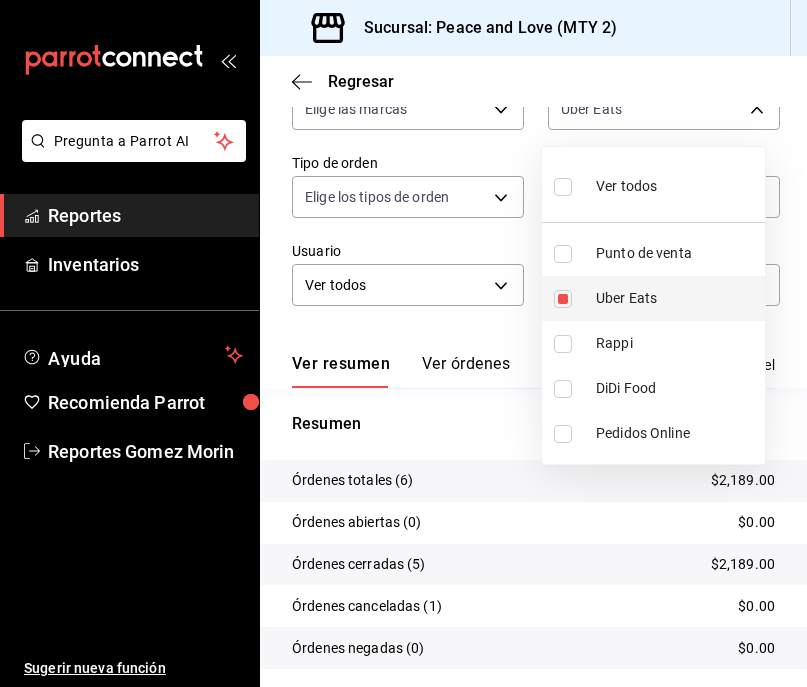click at bounding box center (563, 299) 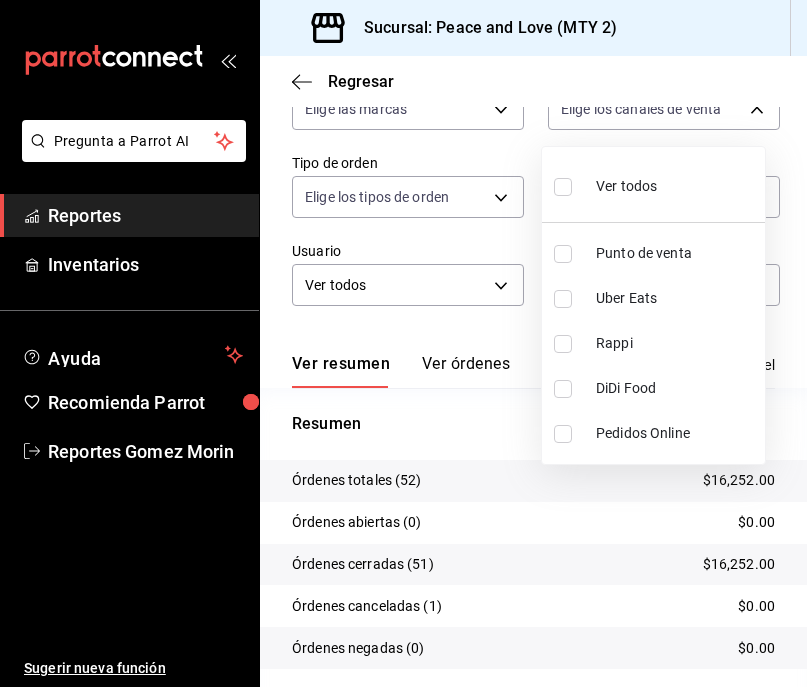 click on "Rappi" at bounding box center (653, 343) 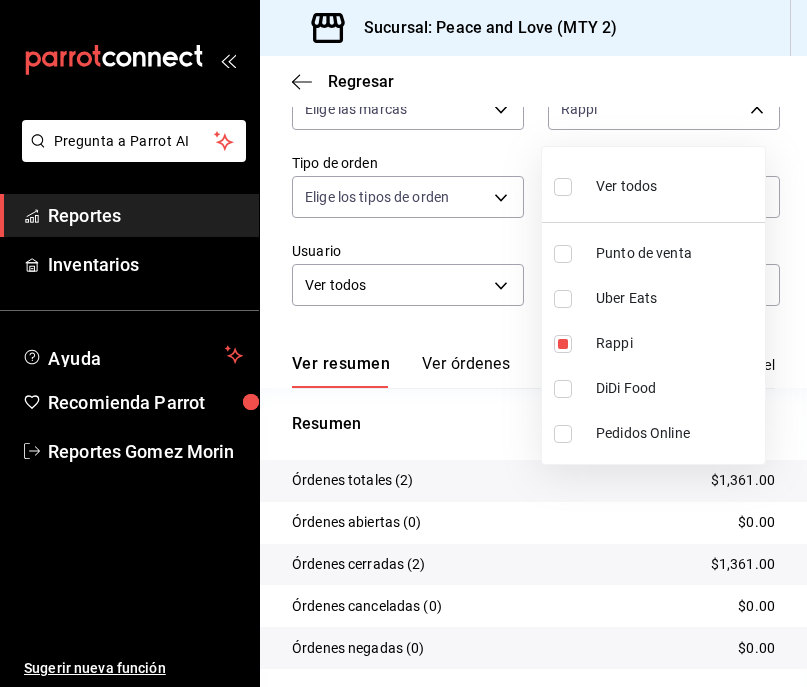 click at bounding box center (403, 343) 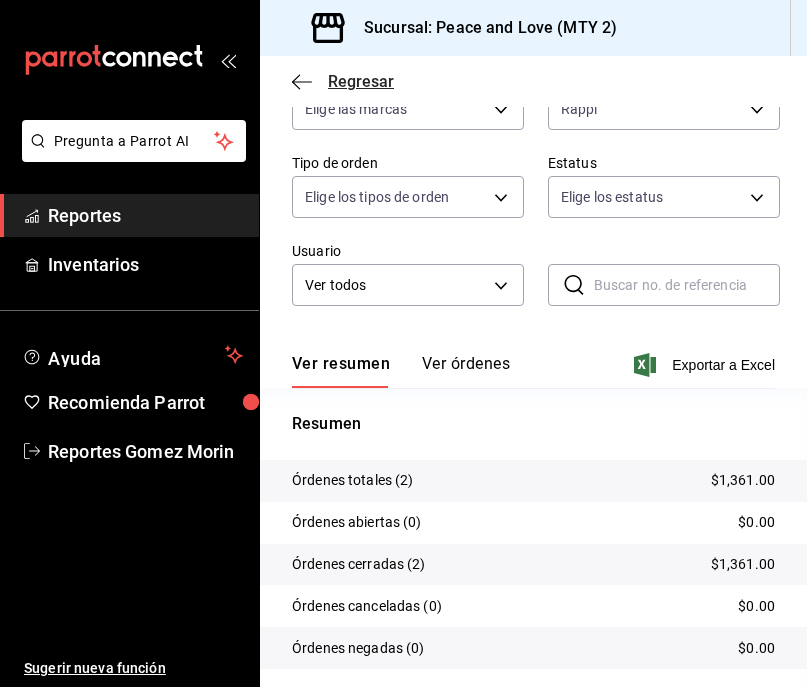 click on "Regresar" at bounding box center (361, 81) 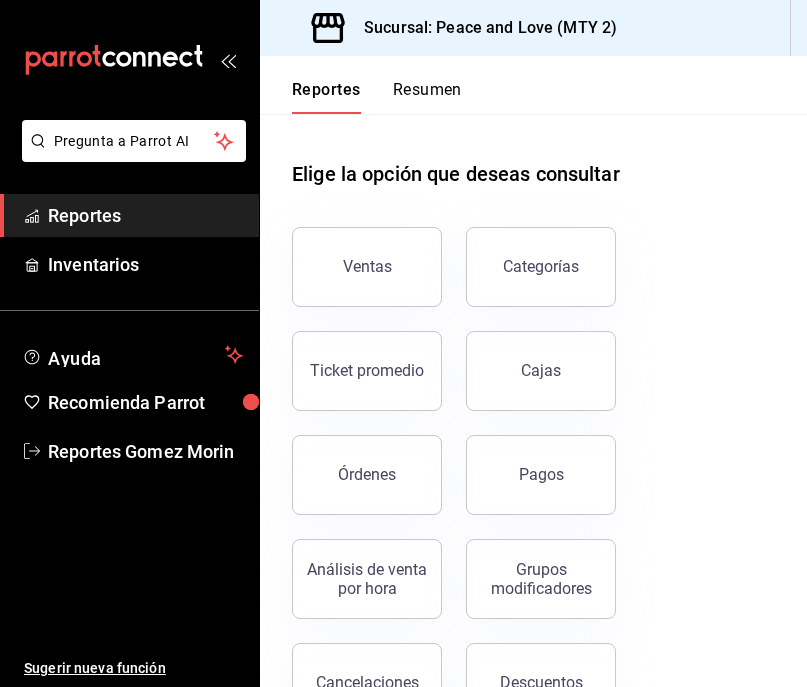 drag, startPoint x: 380, startPoint y: 646, endPoint x: 407, endPoint y: 638, distance: 28.160255 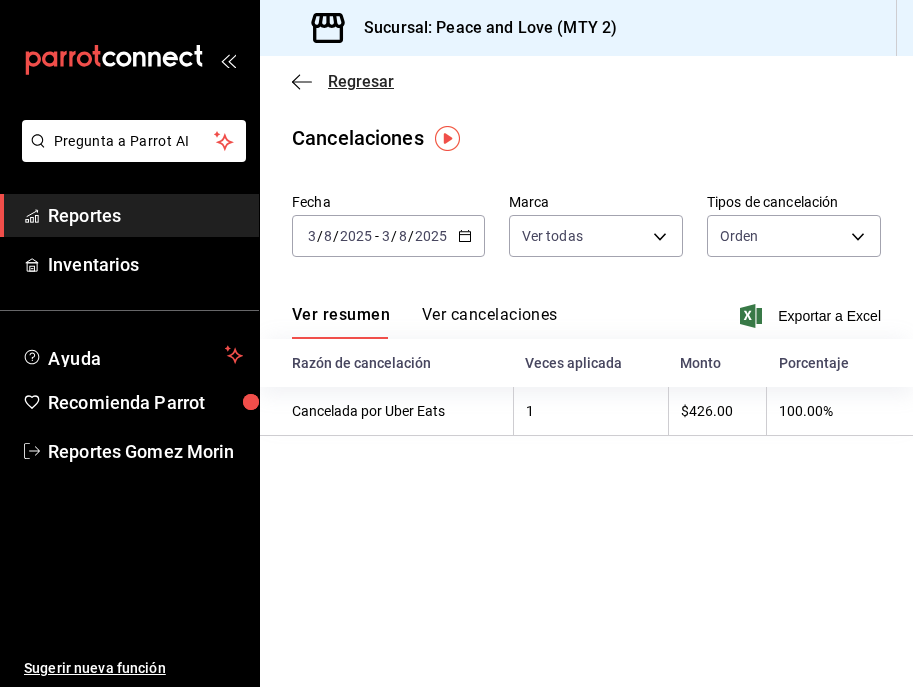click on "Regresar" at bounding box center [361, 81] 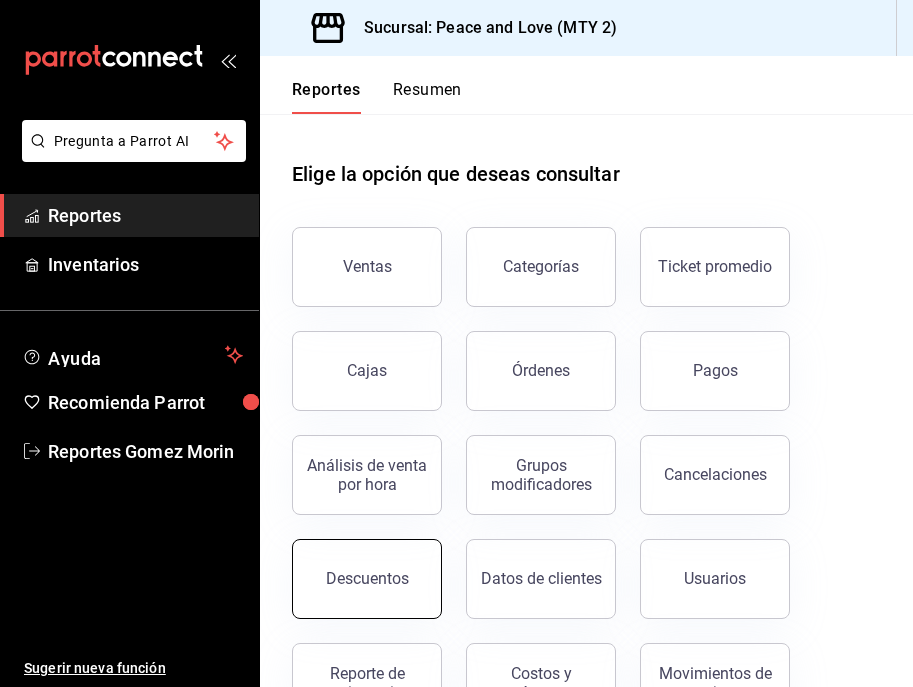 click on "Descuentos" at bounding box center [367, 578] 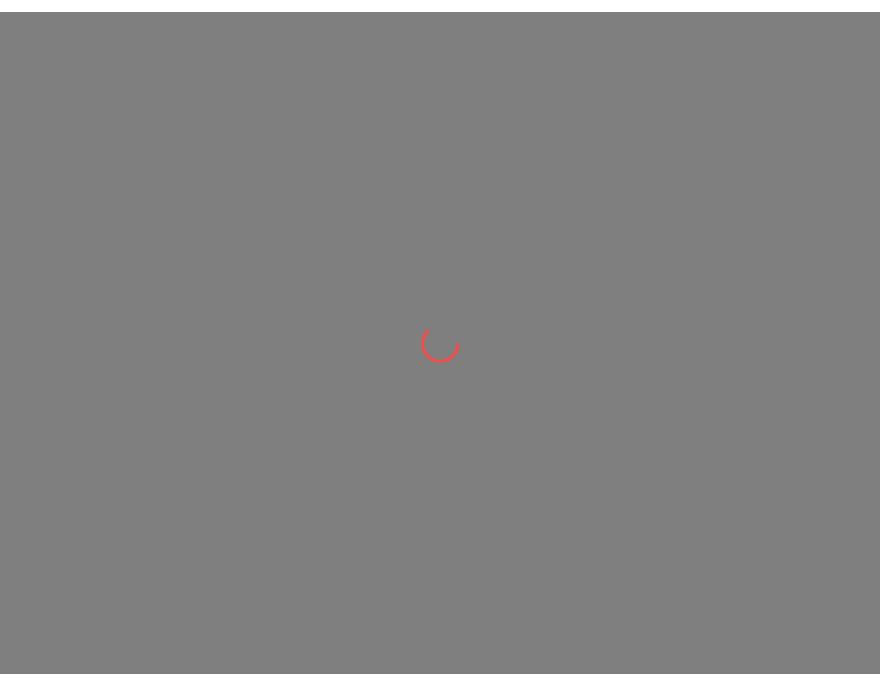 scroll, scrollTop: 0, scrollLeft: 0, axis: both 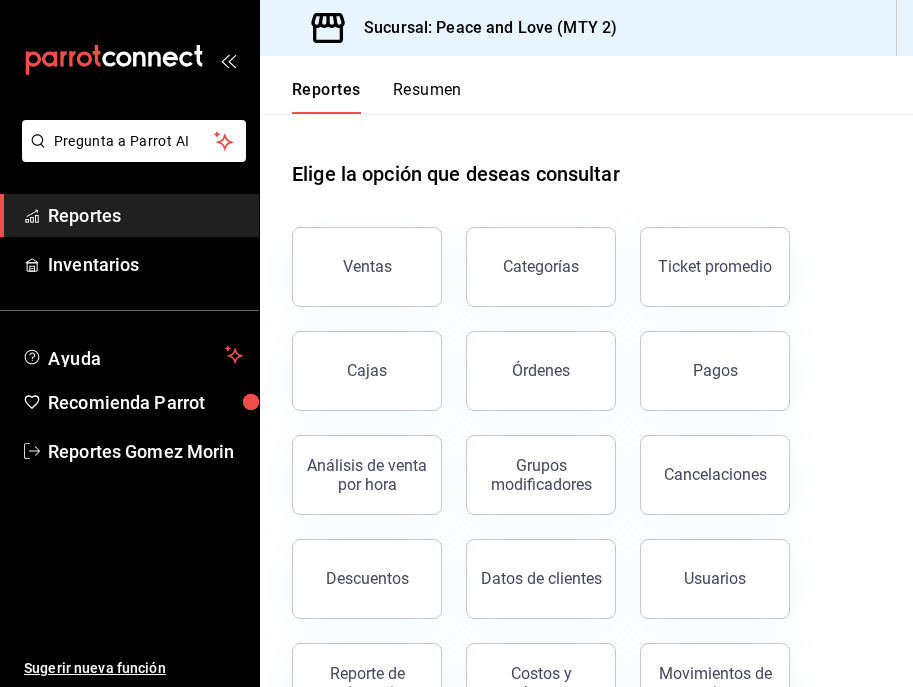click on "Reporte de asistencia" at bounding box center [367, 683] 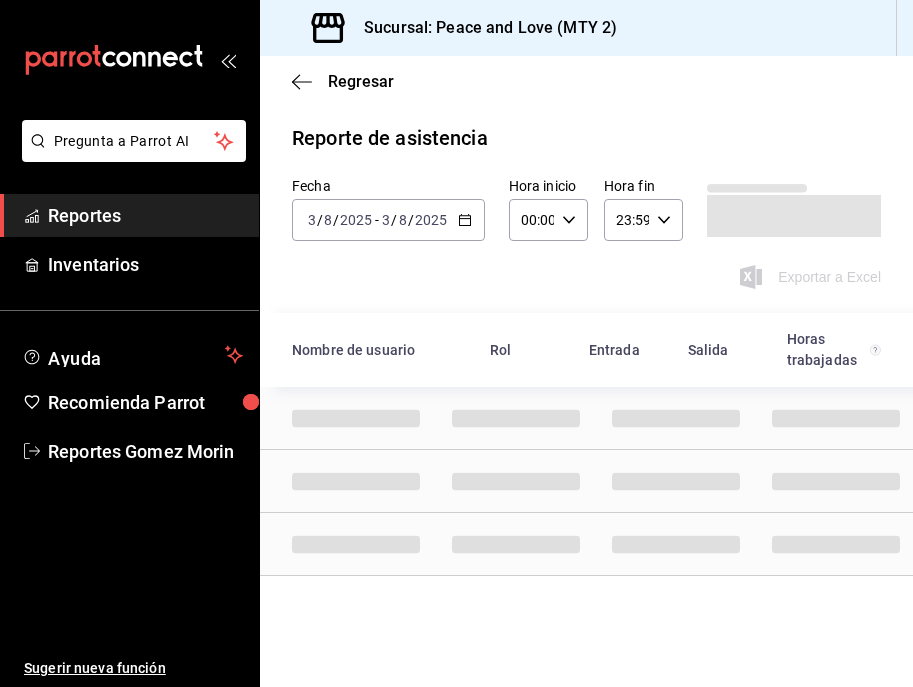 click on "2025-08-03 3 / 8 / 2025 - 2025-08-03 3 / 8 / 2025" at bounding box center [388, 220] 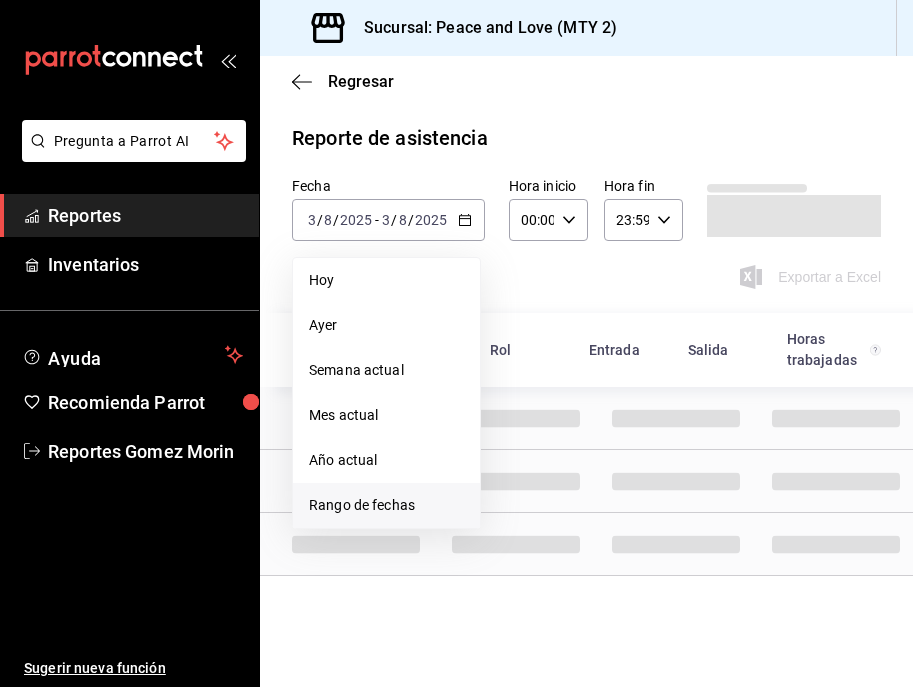 click on "Rango de fechas" at bounding box center (386, 505) 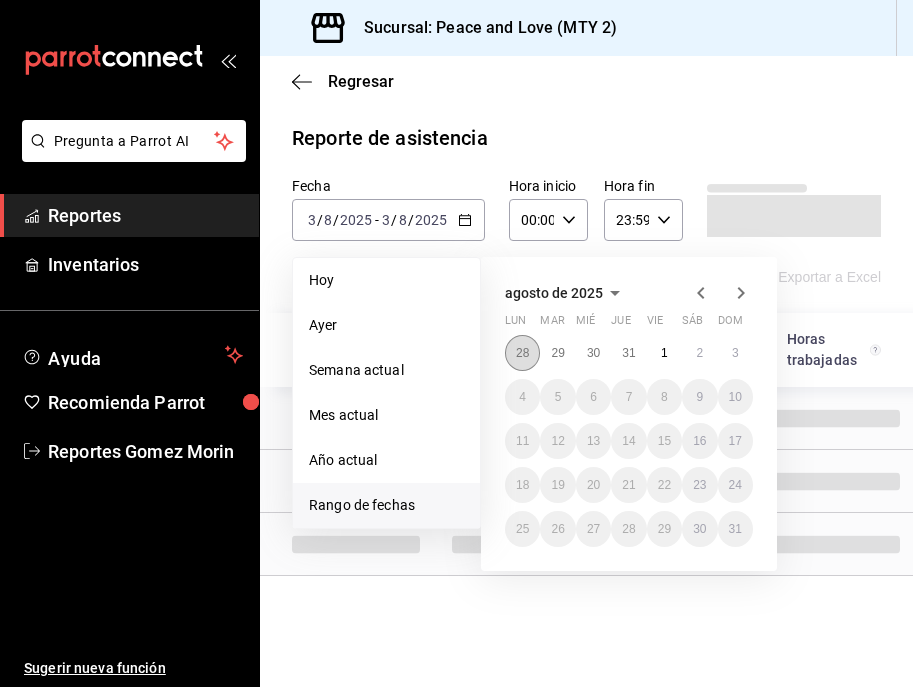 click on "28" at bounding box center (522, 353) 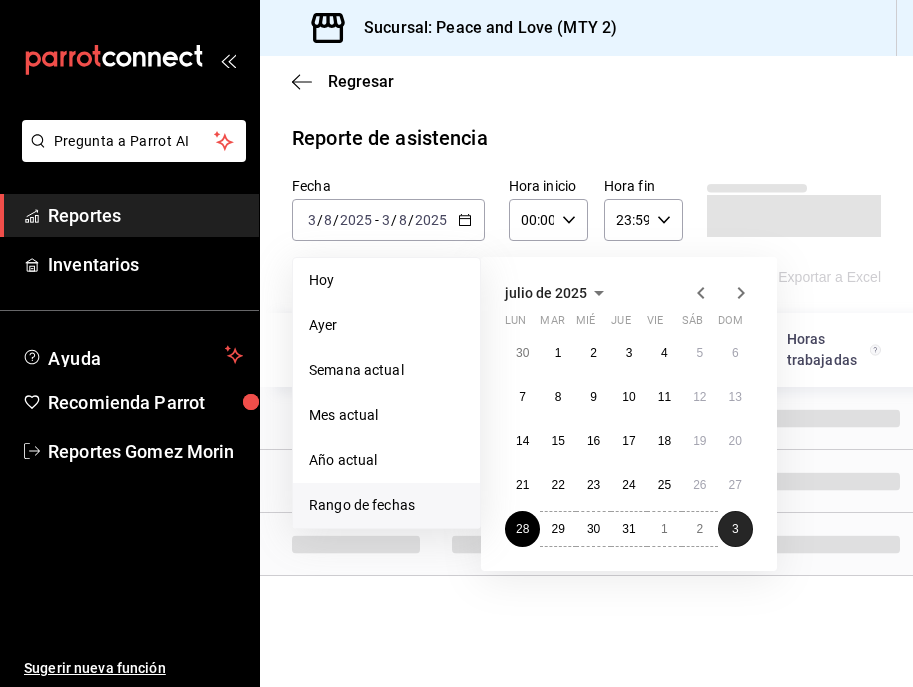 click on "3" at bounding box center (735, 529) 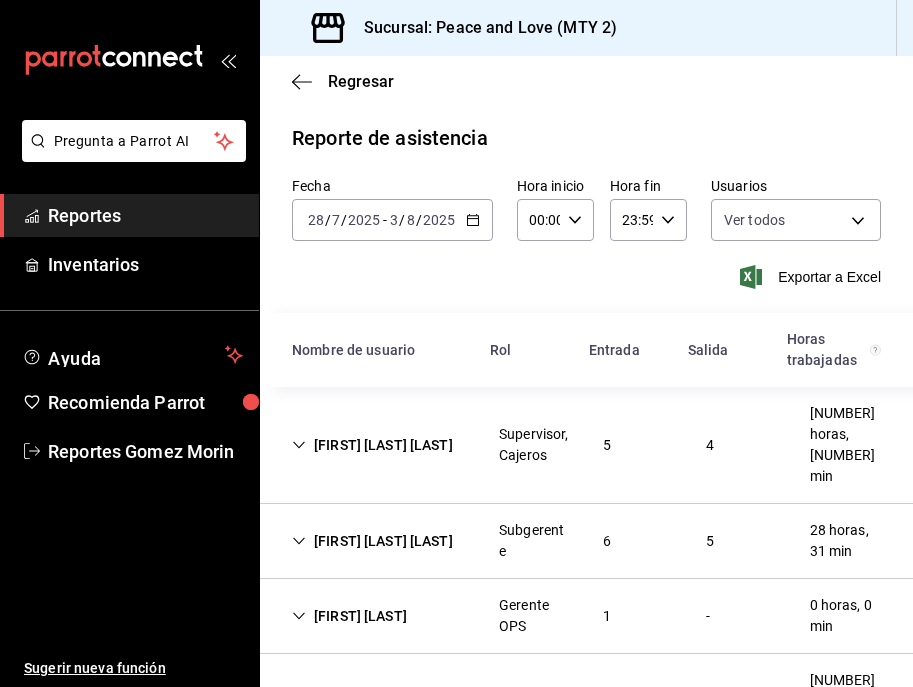 click on "5" at bounding box center [607, 445] 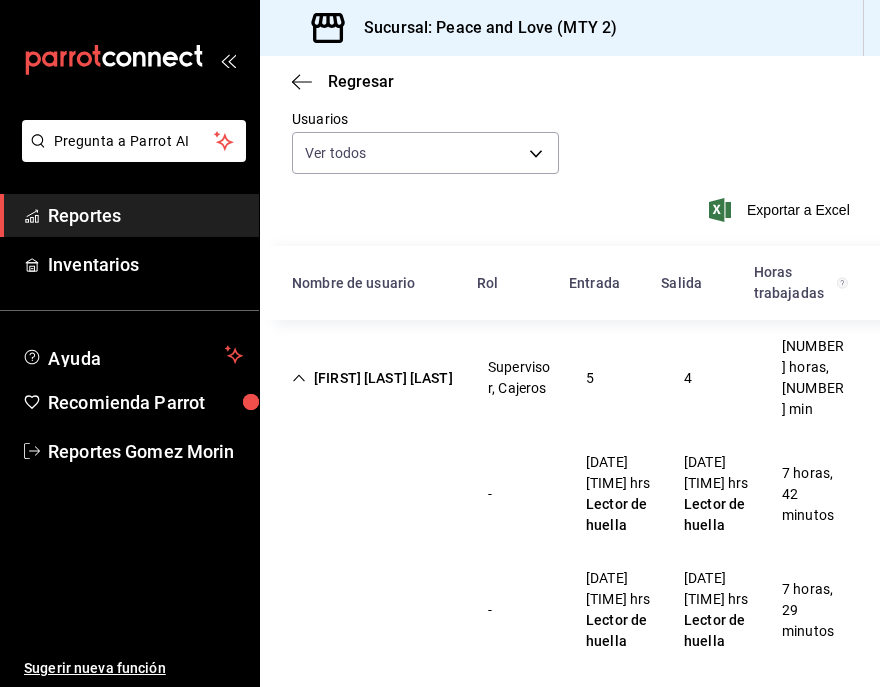 scroll, scrollTop: 226, scrollLeft: 0, axis: vertical 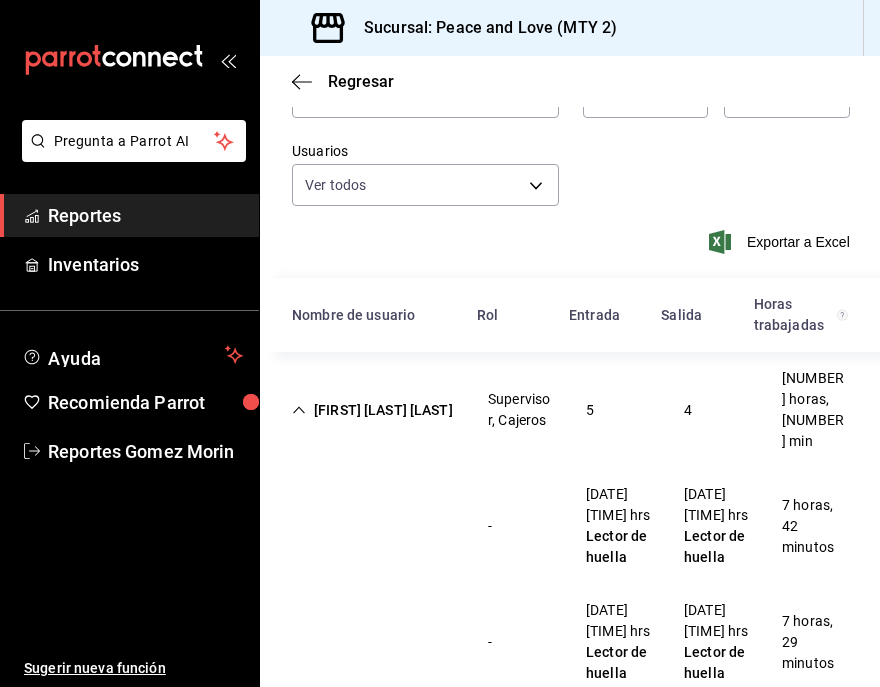 click on "Supervisor, Cajeros" at bounding box center (521, 410) 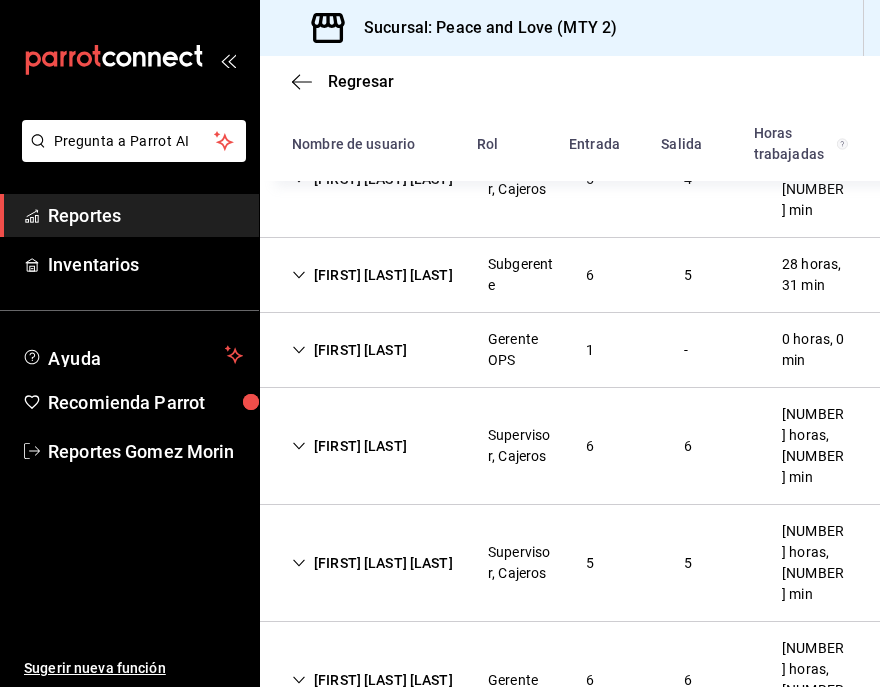 scroll, scrollTop: 363, scrollLeft: 0, axis: vertical 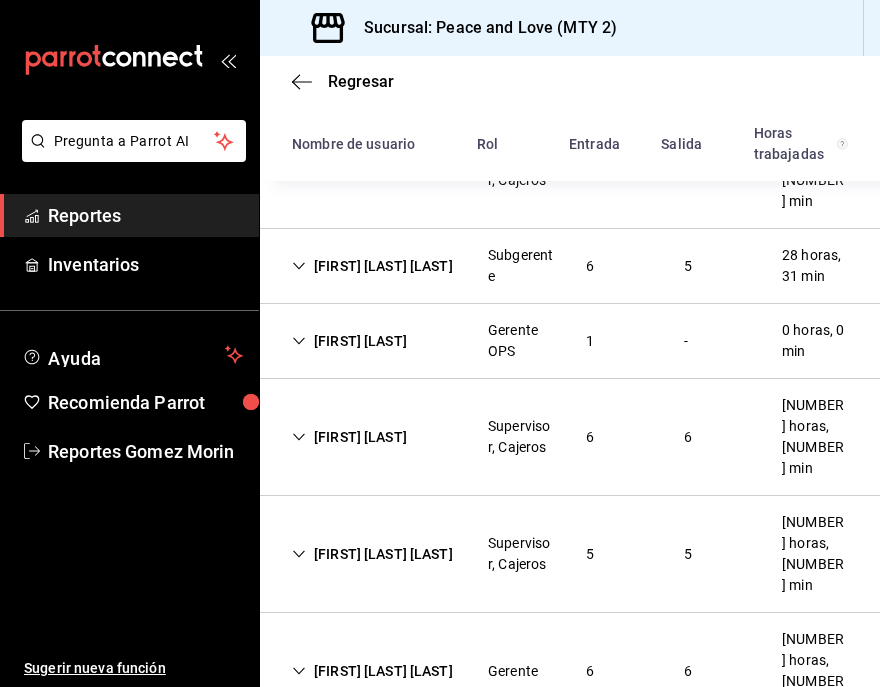 click on "Pregunta a Parrot AI Reportes   Inventarios   Ayuda Recomienda Parrot   Reportes Gomez Morin   Sugerir nueva función   Sucursal: Peace and Love (MTY 2) Regresar Órdenes Fecha 2025-08-03 3 / 8 / 2025 - 2025-08-03 3 / 8 / 2025 Hora inicio 00:00 Hora inicio Hora fin 23:59 Hora fin Marca Elige las marcas Canal de venta Uber Eats UBER_EATS Tipo de orden Elige los tipos de orden Estatus Elige los estatus Usuario Ver todos ALL ​ ​ Ver resumen Ver órdenes Exportar a Excel Resumen Órdenes totales (6) $2,189.00 Órdenes abiertas (0) $0.00 Órdenes cerradas (5) $2,189.00 Órdenes canceladas (1) $0.00 Órdenes negadas (0) $0.00 ¿Quieres ver el consumo promedio por orden y comensal? Ve al reporte de Ticket promedio Pregunta a Parrot AI Reportes   Inventarios   Ayuda Recomienda Parrot   Reportes Gomez Morin   Sugerir nueva función   GANA 1 MES GRATIS EN TU SUSCRIPCIÓN AQUÍ Ver video tutorial Ir a video Visitar centro de ayuda [PHONE] soporte@example.com Visitar centro de ayuda [PHONE]" at bounding box center (349, 437) 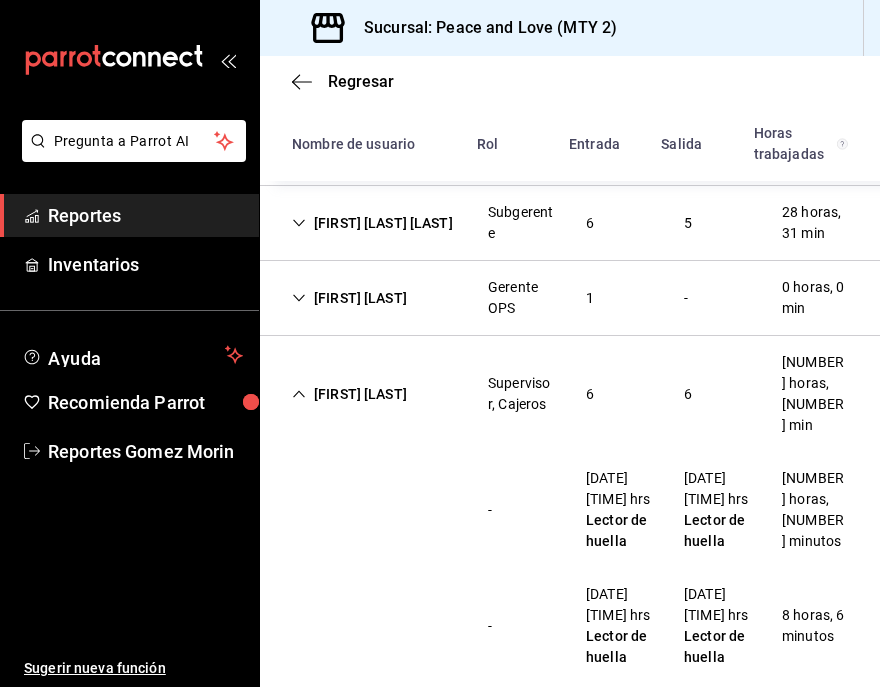 scroll, scrollTop: 415, scrollLeft: 0, axis: vertical 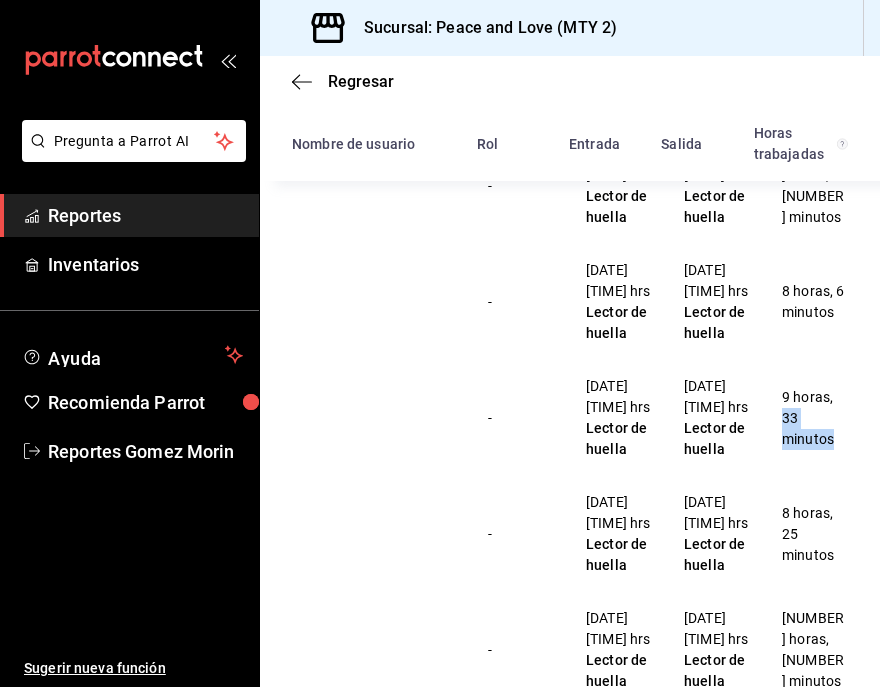drag, startPoint x: 862, startPoint y: 372, endPoint x: 855, endPoint y: 306, distance: 66.37017 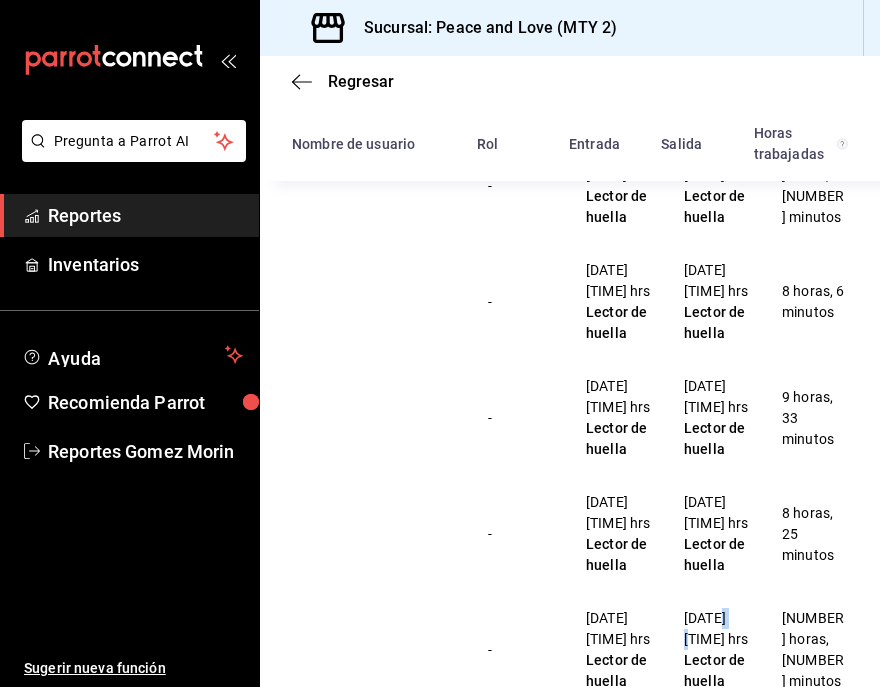 click on "2/08/25 17:48   hrs" at bounding box center (717, 629) 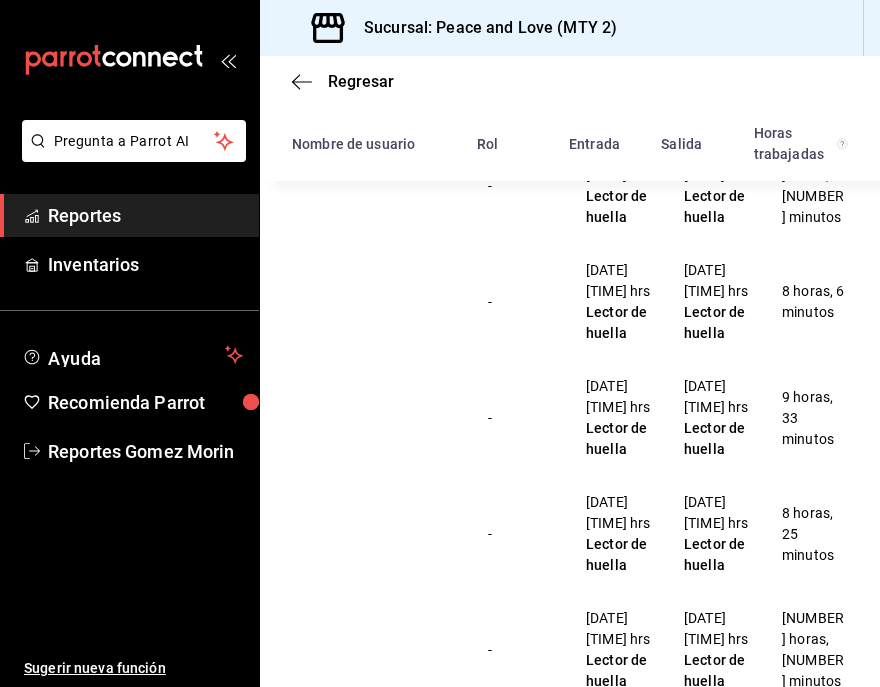 click on "8 horas, 25 minutos" at bounding box center [815, 534] 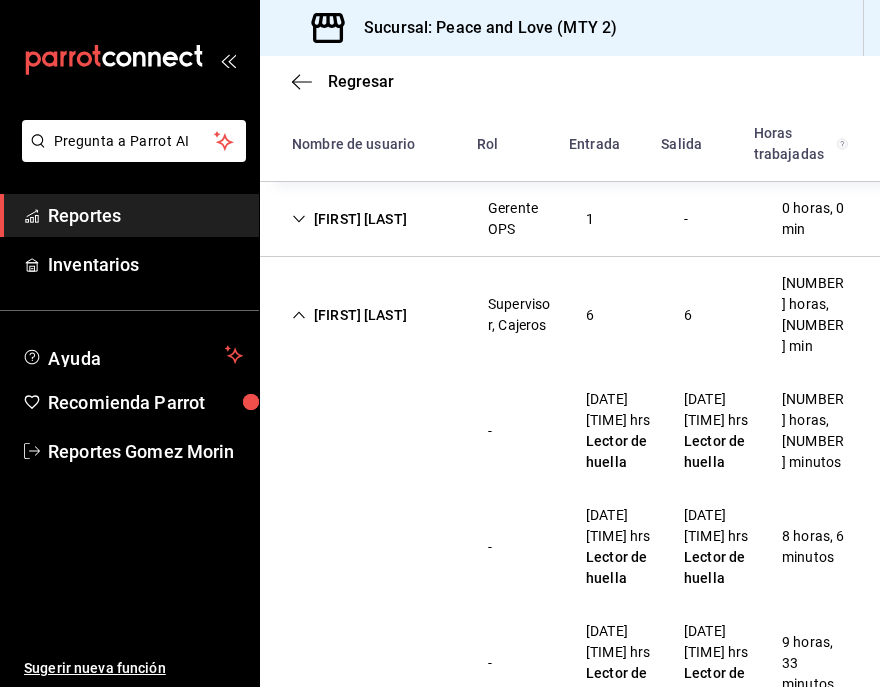 scroll, scrollTop: 482, scrollLeft: 0, axis: vertical 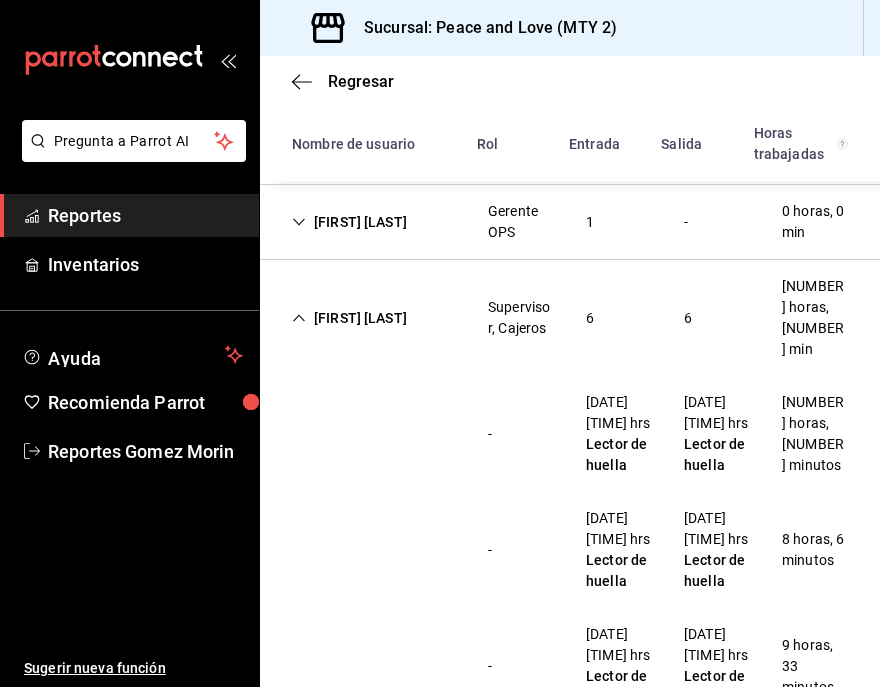 click on "Supervisor, Cajeros" at bounding box center [521, 318] 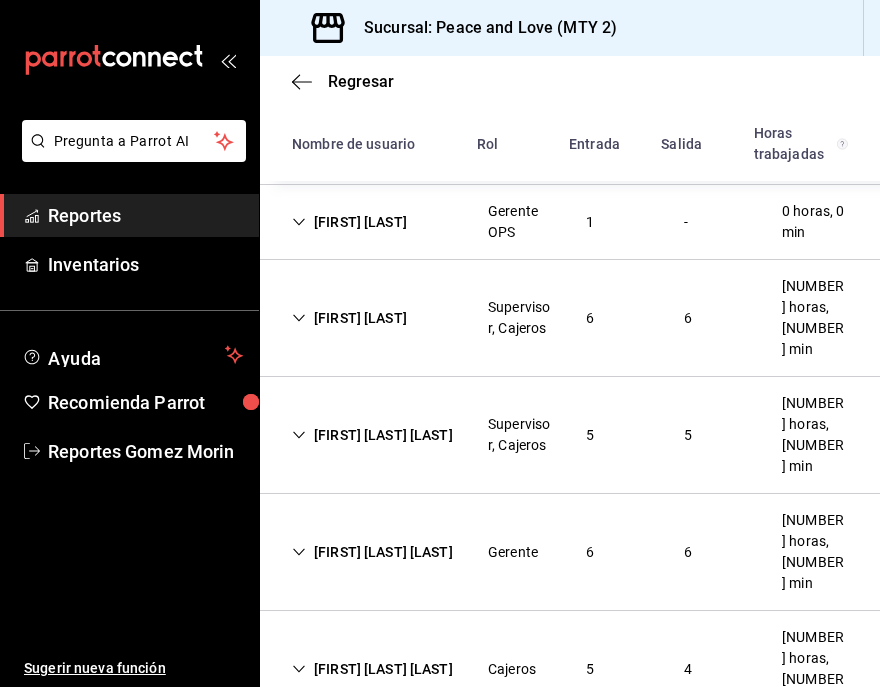 click on "Cajeros" at bounding box center (512, 669) 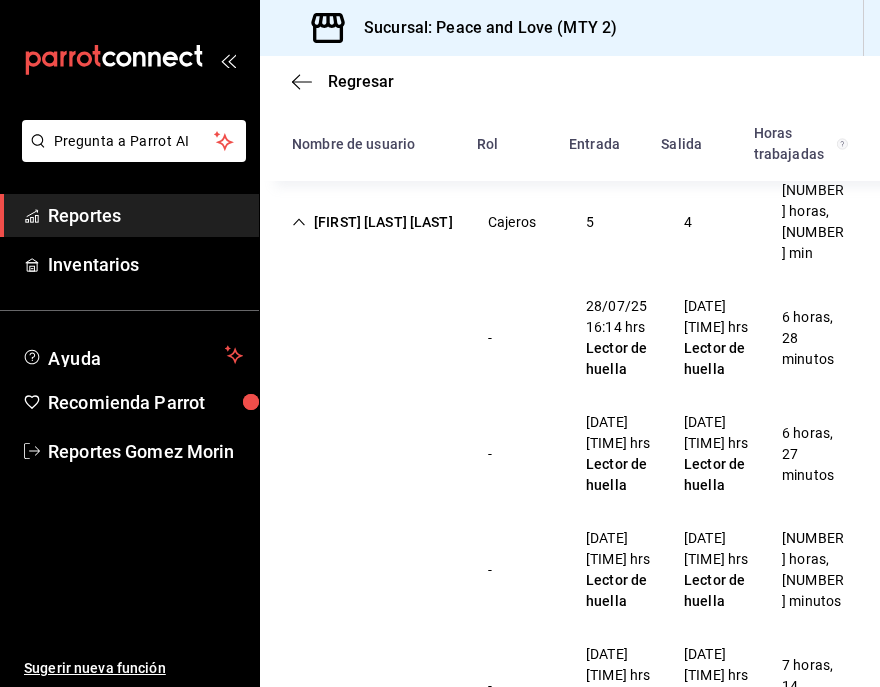 scroll, scrollTop: 903, scrollLeft: 0, axis: vertical 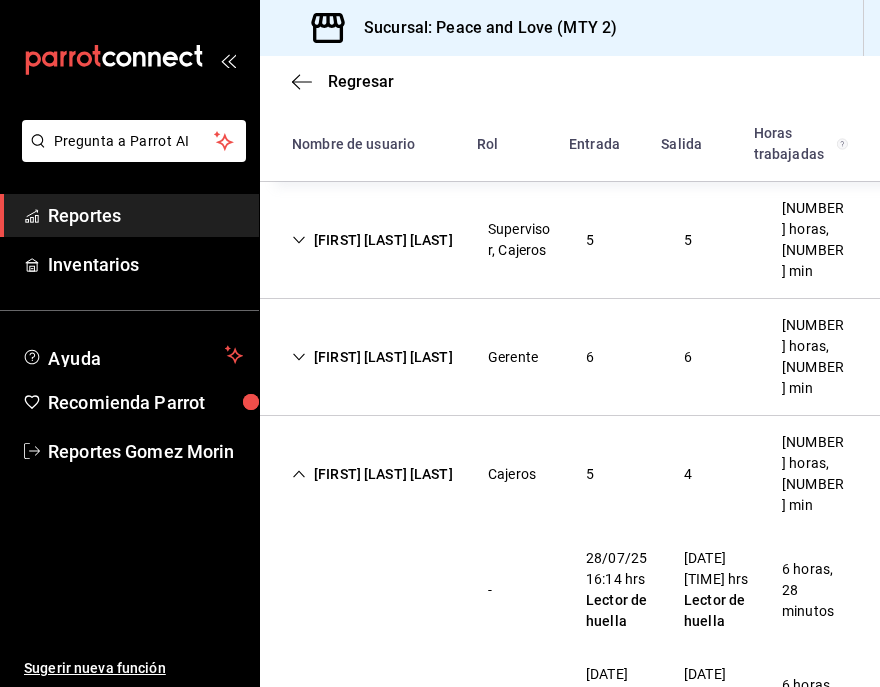 click on "Cajeros" at bounding box center [512, 474] 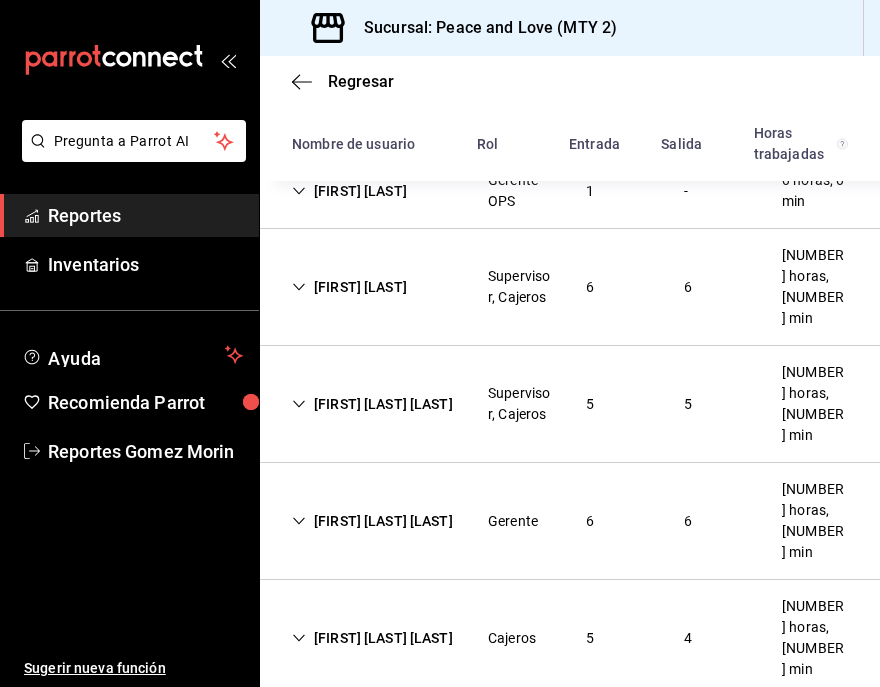 scroll, scrollTop: 495, scrollLeft: 0, axis: vertical 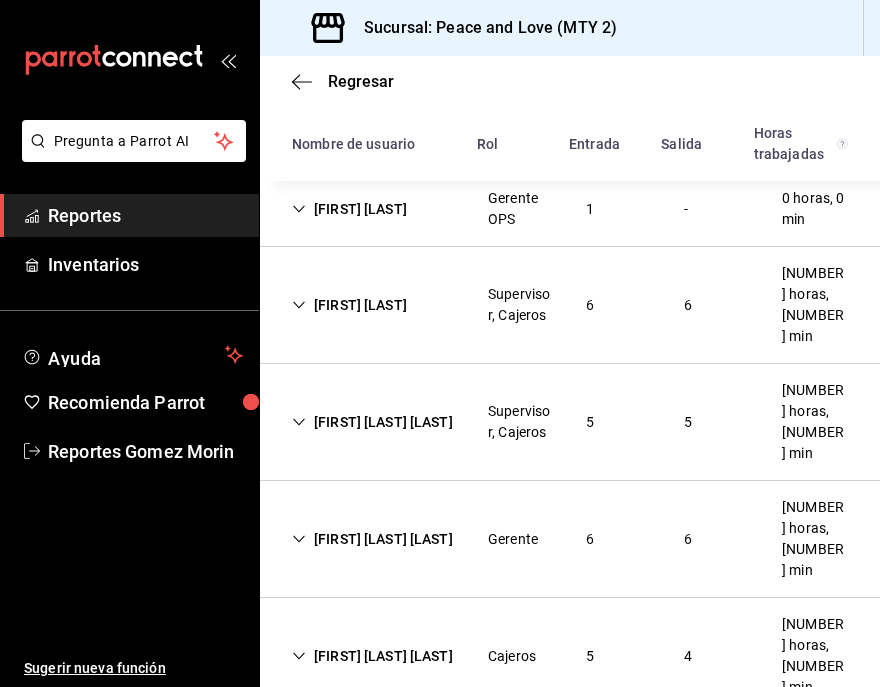 click on "Cajeros" at bounding box center [512, 890] 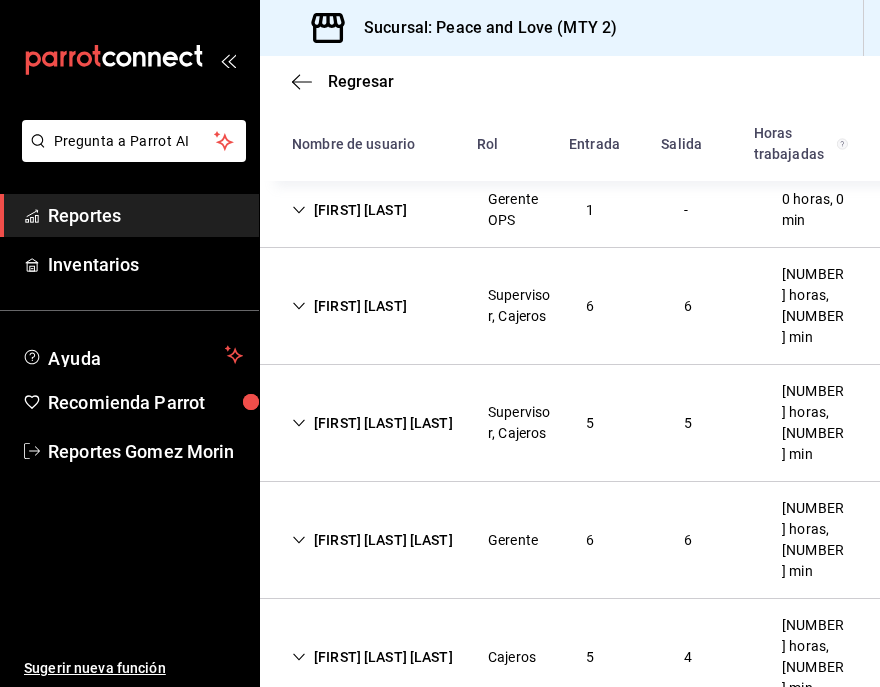 scroll, scrollTop: 625, scrollLeft: 0, axis: vertical 